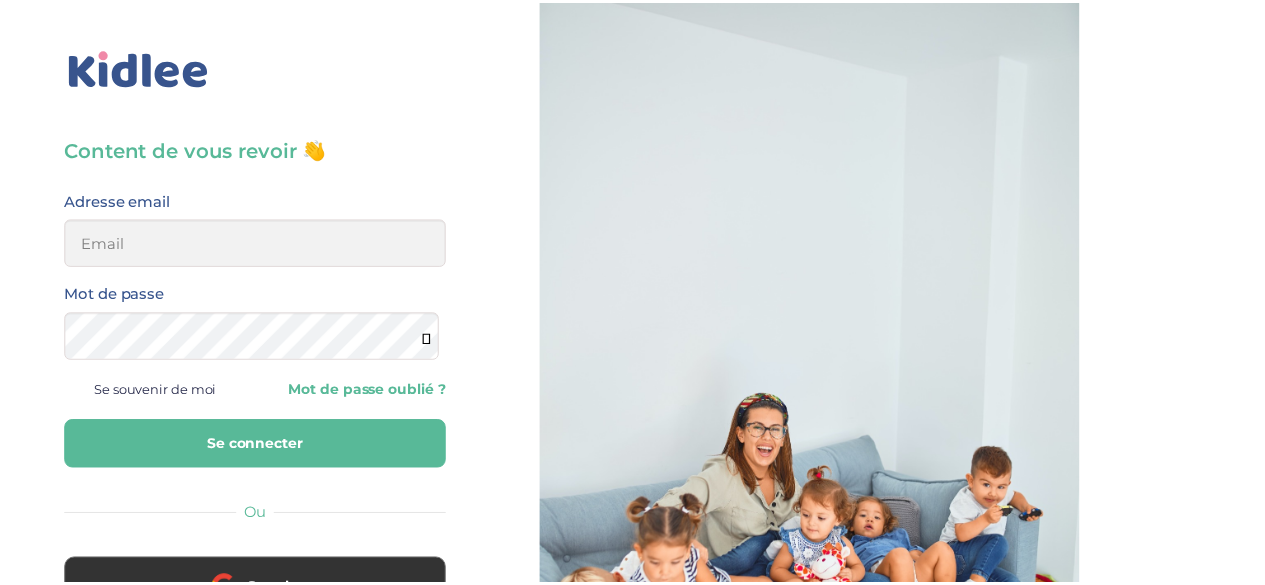 scroll, scrollTop: 0, scrollLeft: 0, axis: both 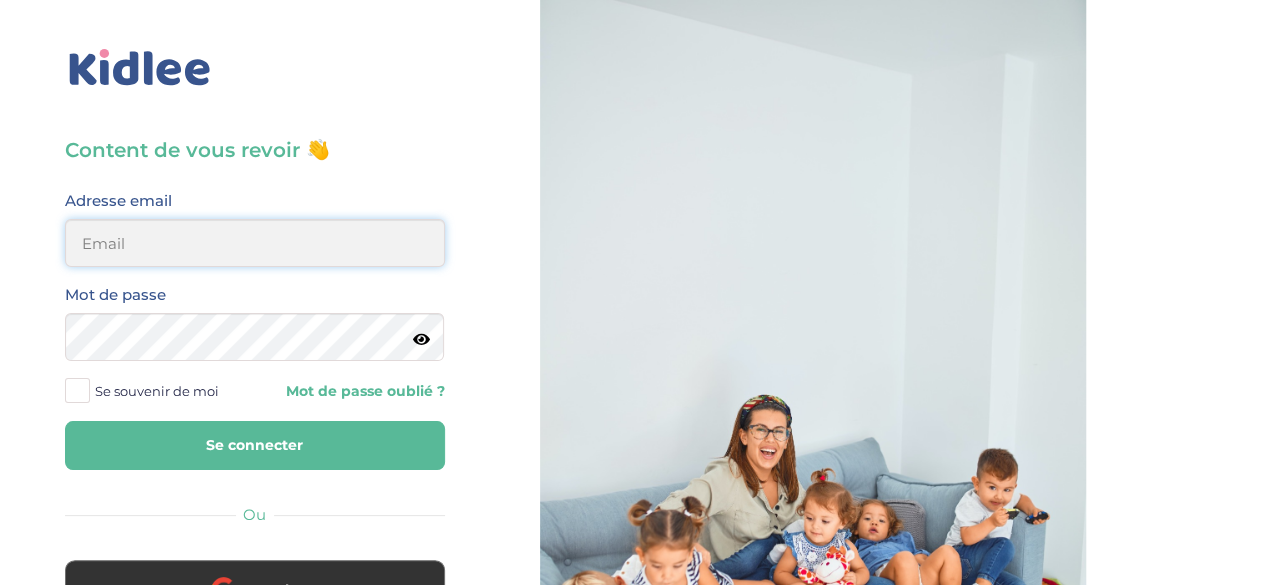 type on "[EMAIL_ADDRESS][DOMAIN_NAME]" 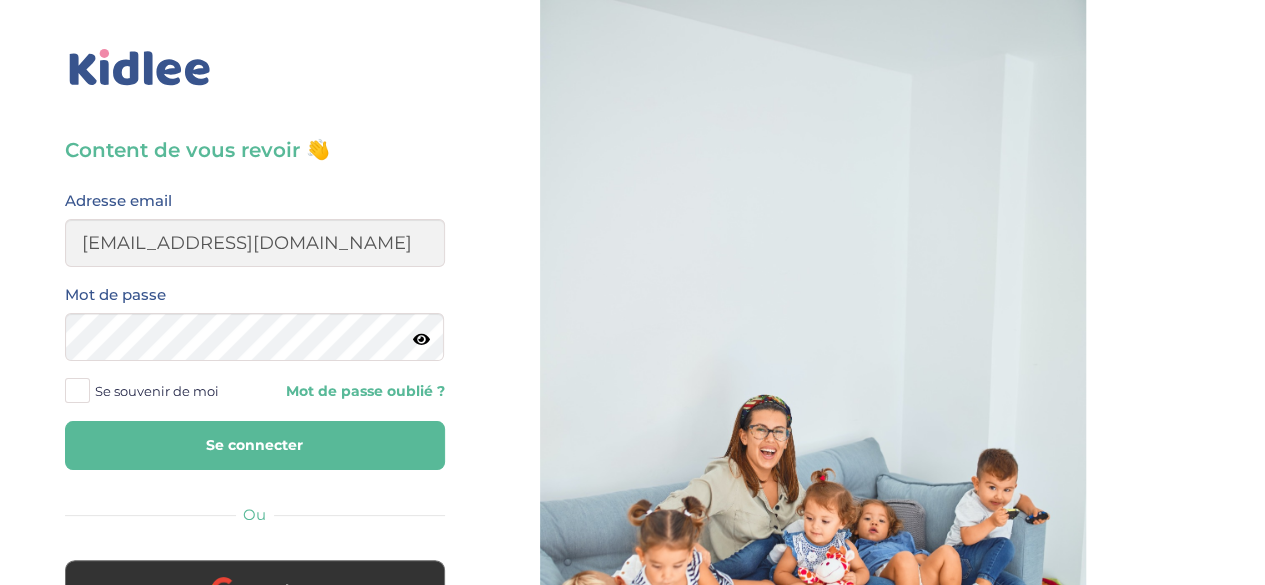 click on "Se connecter" at bounding box center (255, 445) 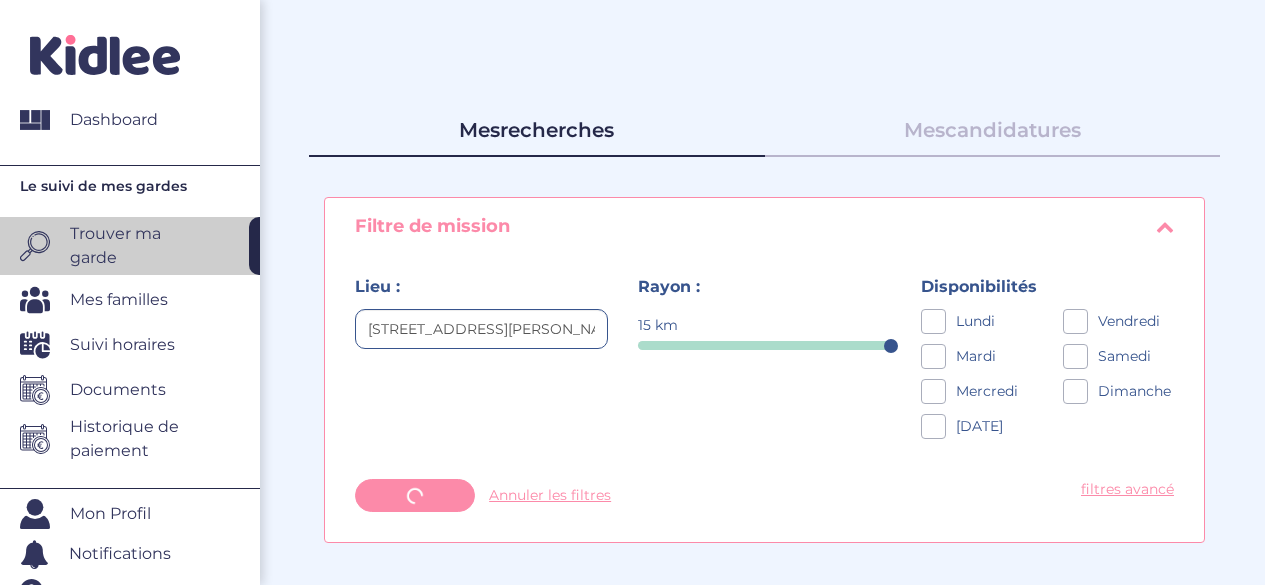 scroll, scrollTop: 0, scrollLeft: 0, axis: both 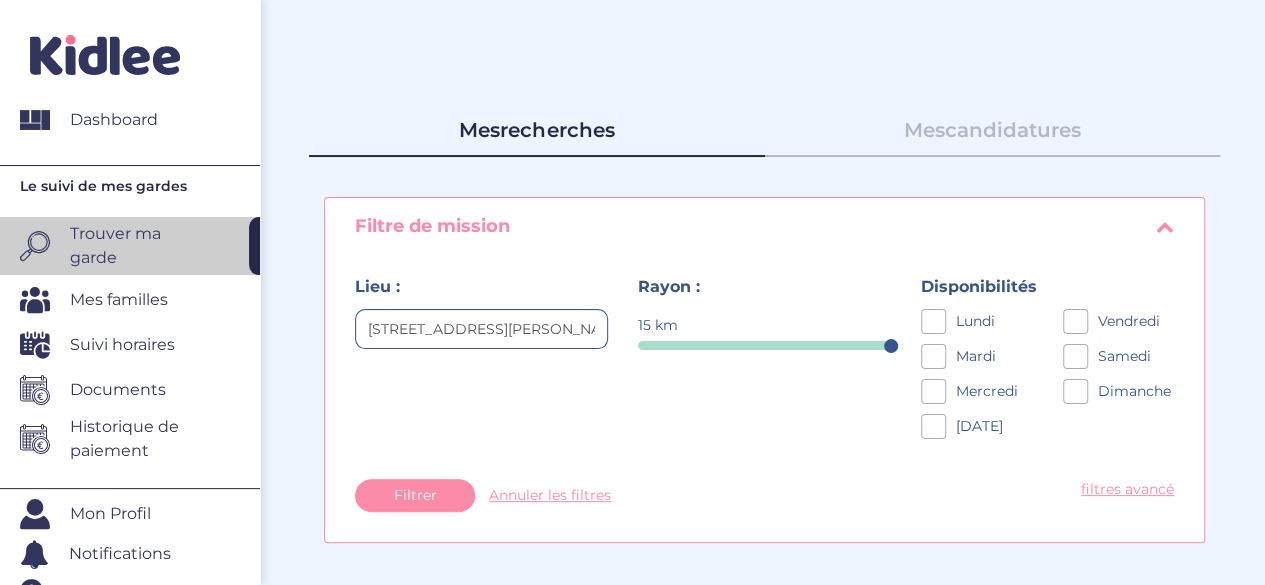 click on "Suivi horaires" at bounding box center [122, 345] 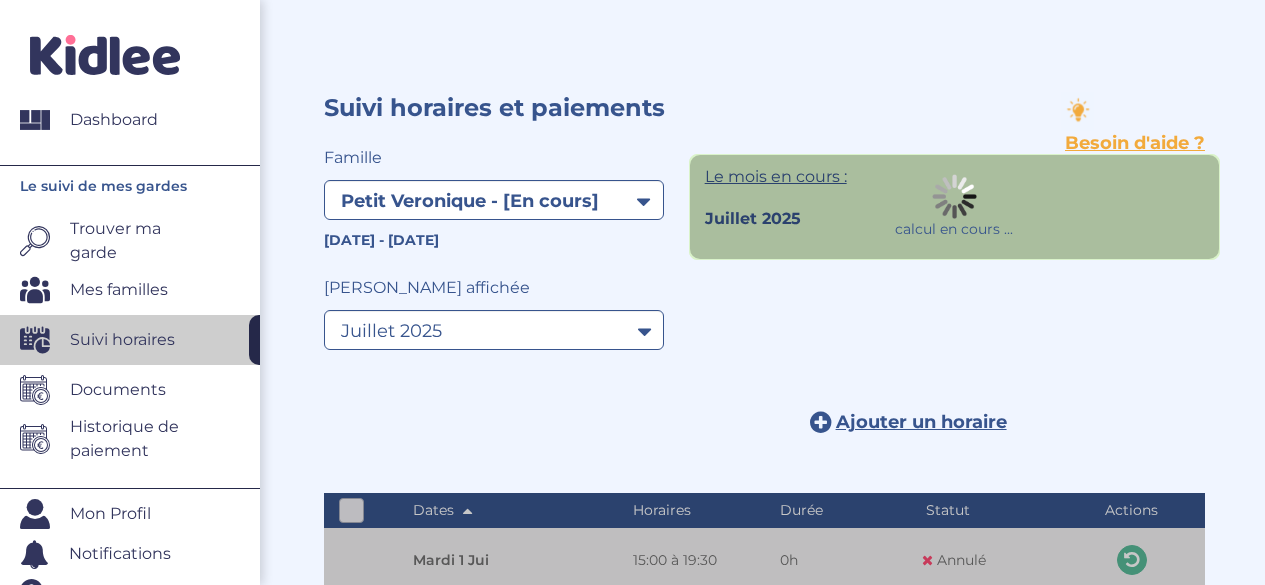 select on "1970" 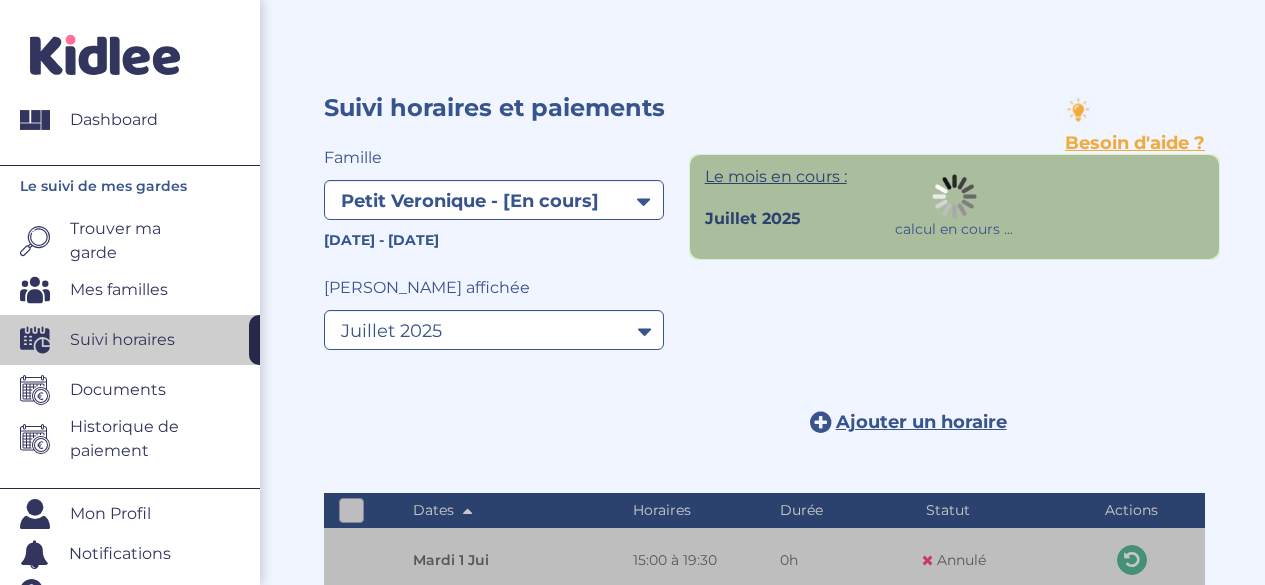 scroll, scrollTop: 0, scrollLeft: 0, axis: both 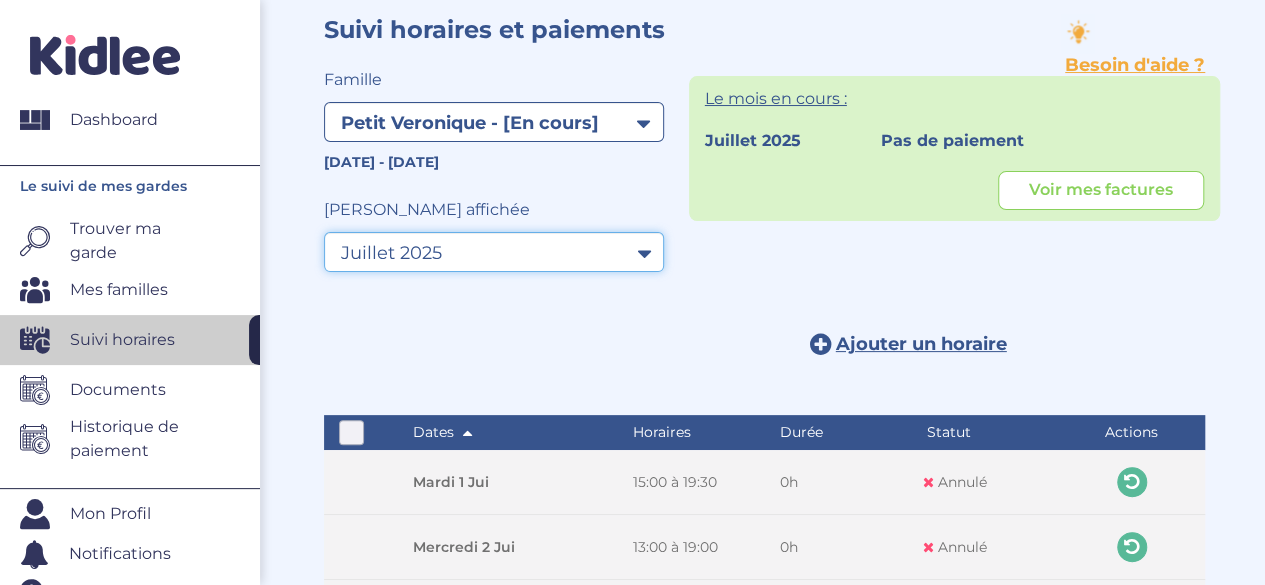 click on "Filtrer par mois
avril 2025
mai 2025
juin 2025
juillet 2025" at bounding box center [494, 252] 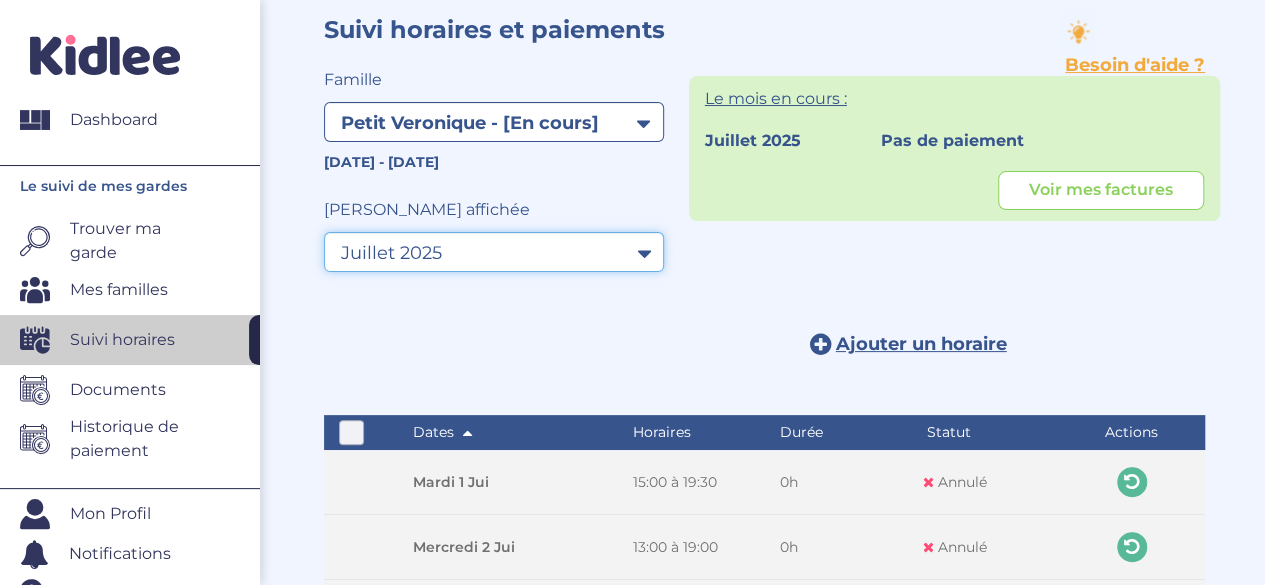 select on "juin 2025" 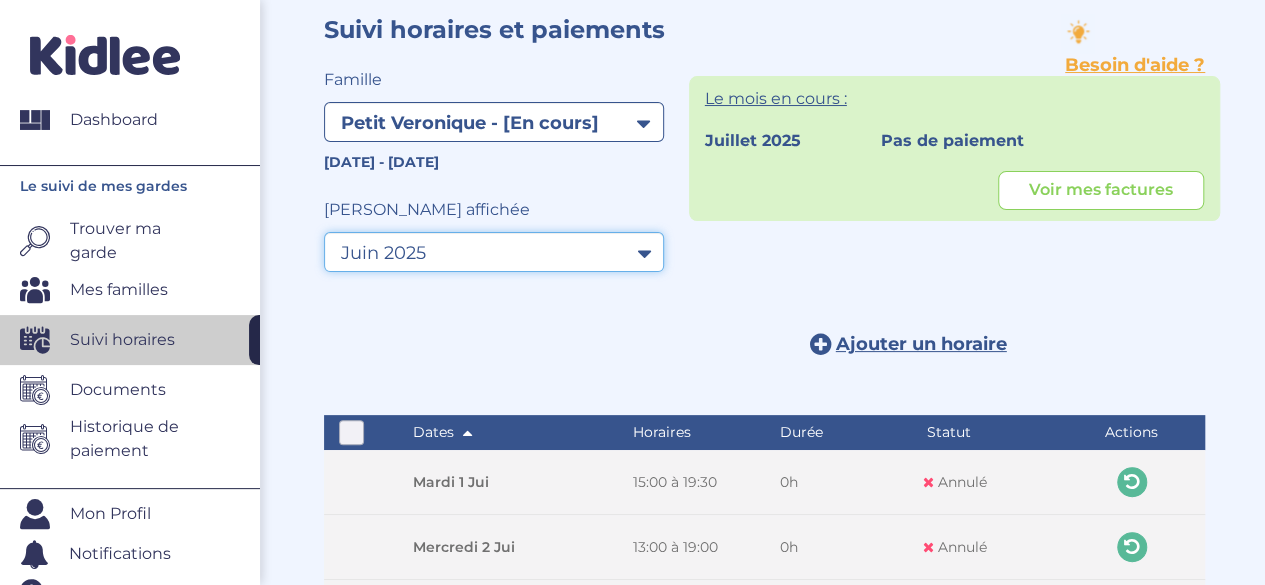 click on "Filtrer par mois
avril 2025
mai 2025
juin 2025
juillet 2025" at bounding box center [494, 252] 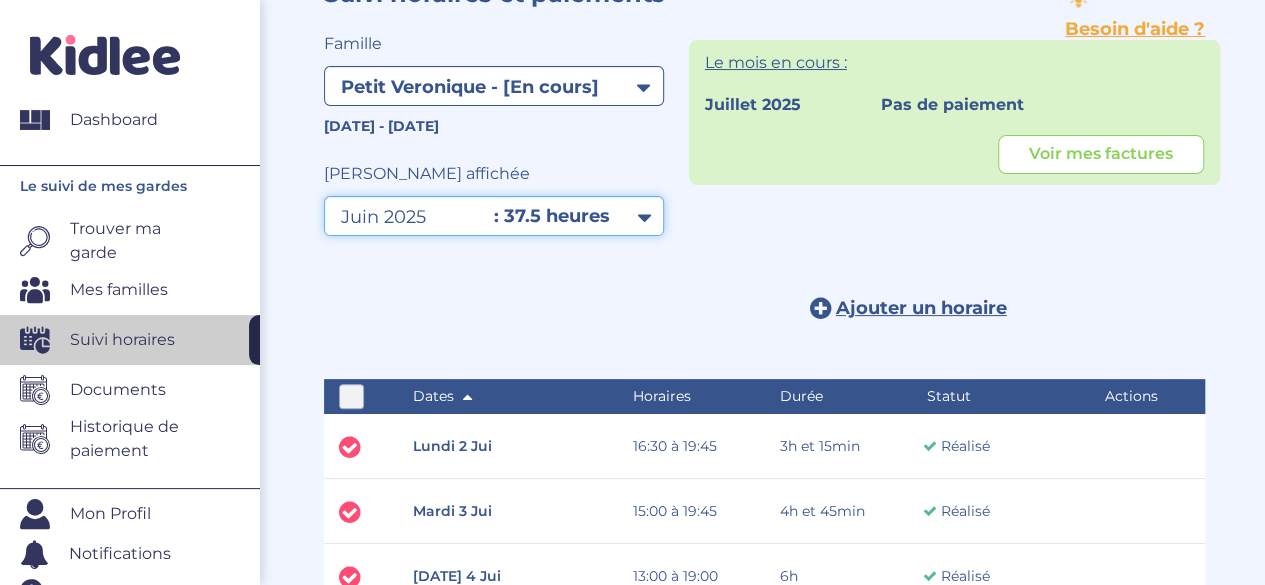 scroll, scrollTop: 95, scrollLeft: 0, axis: vertical 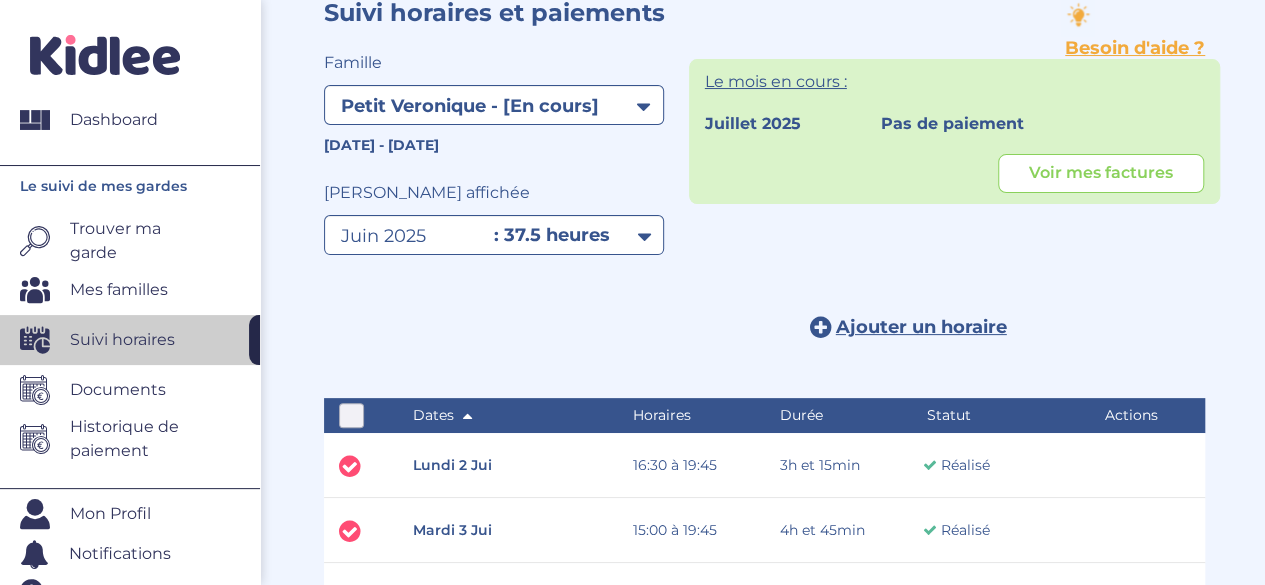 click on "Historique de paiement" at bounding box center (132, 439) 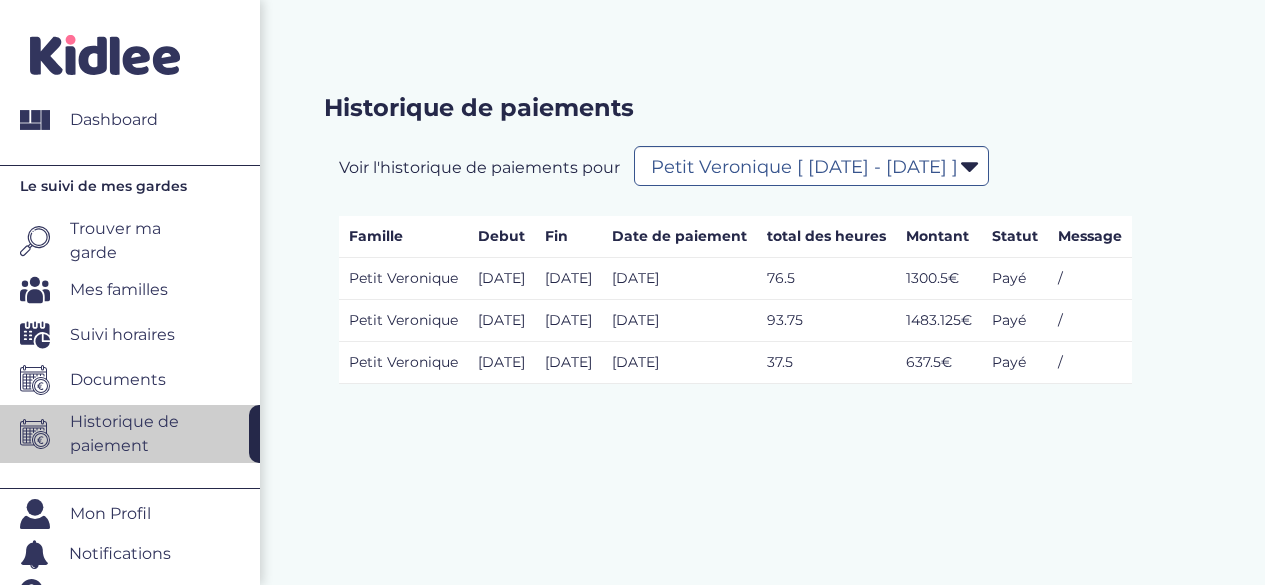 select on "1970" 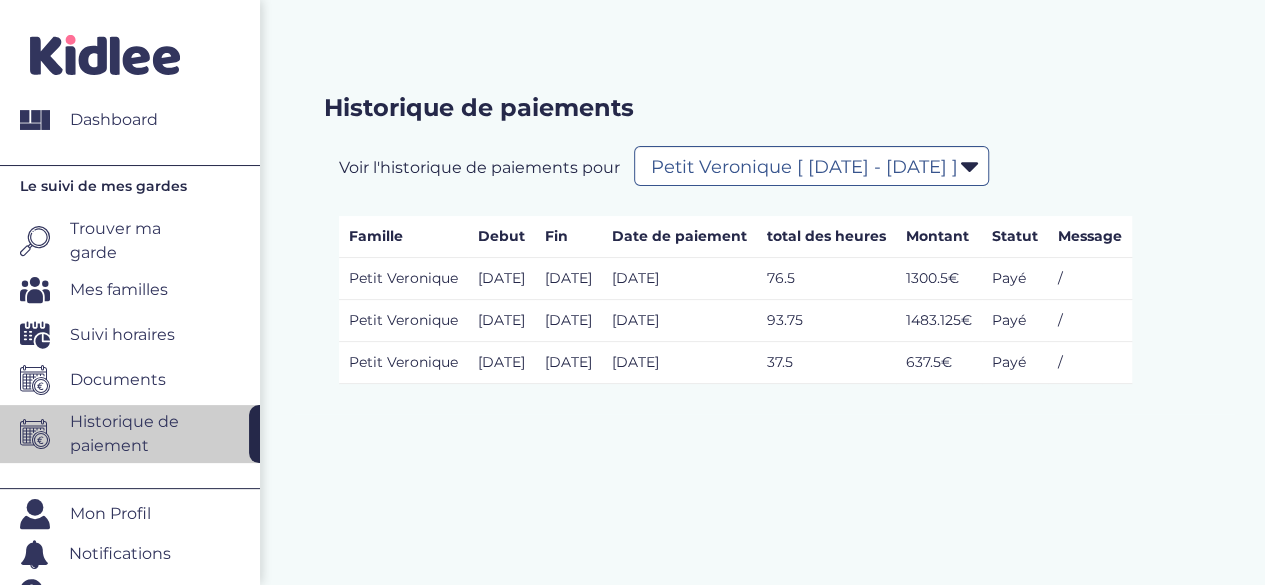 scroll, scrollTop: 0, scrollLeft: 0, axis: both 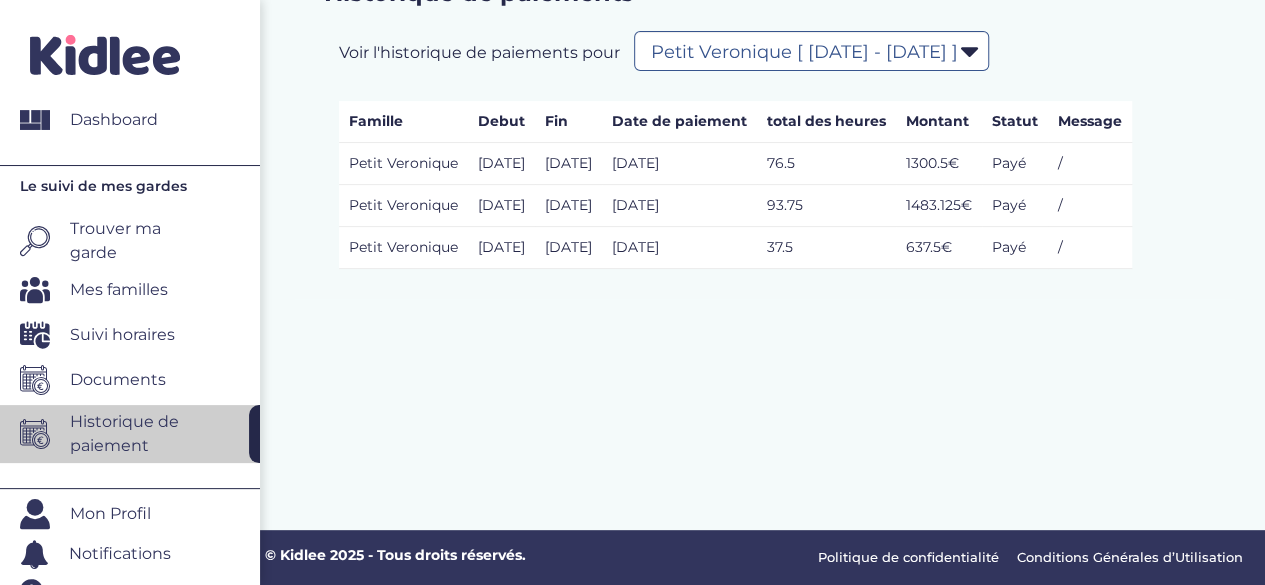 drag, startPoint x: 1279, startPoint y: 183, endPoint x: 1272, endPoint y: 287, distance: 104.23531 